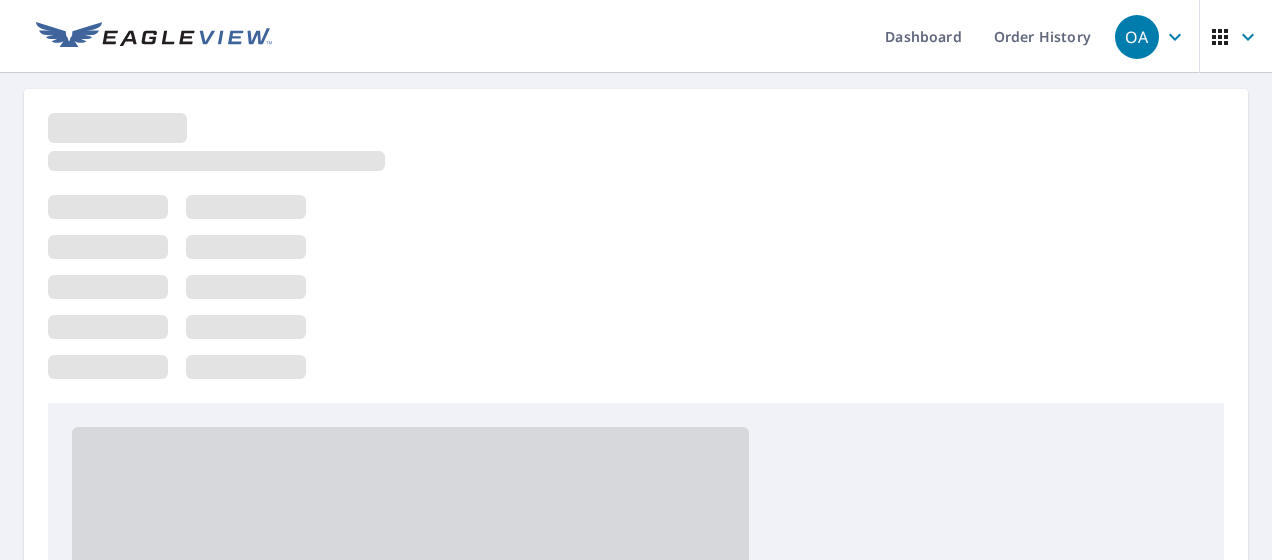 scroll, scrollTop: 0, scrollLeft: 0, axis: both 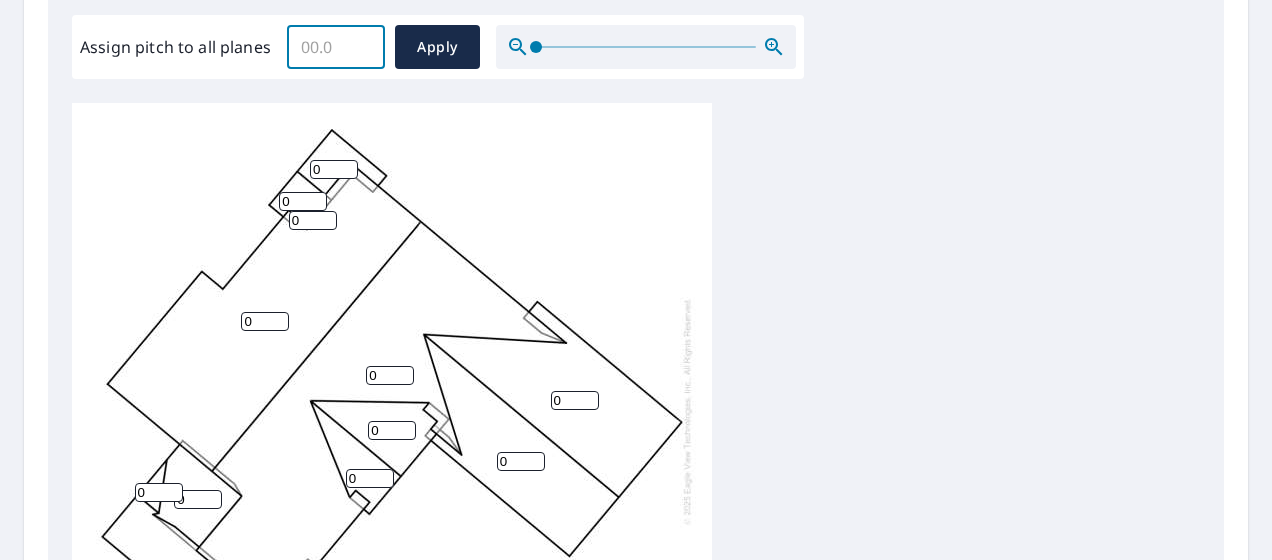 click on "Assign pitch to all planes" at bounding box center (336, 47) 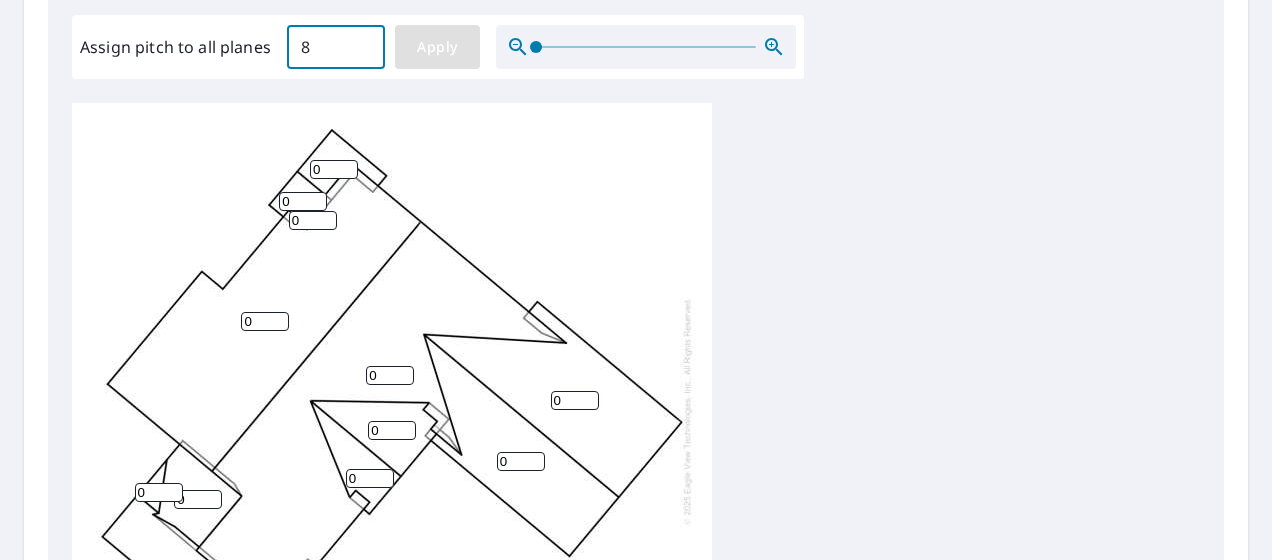 type on "8" 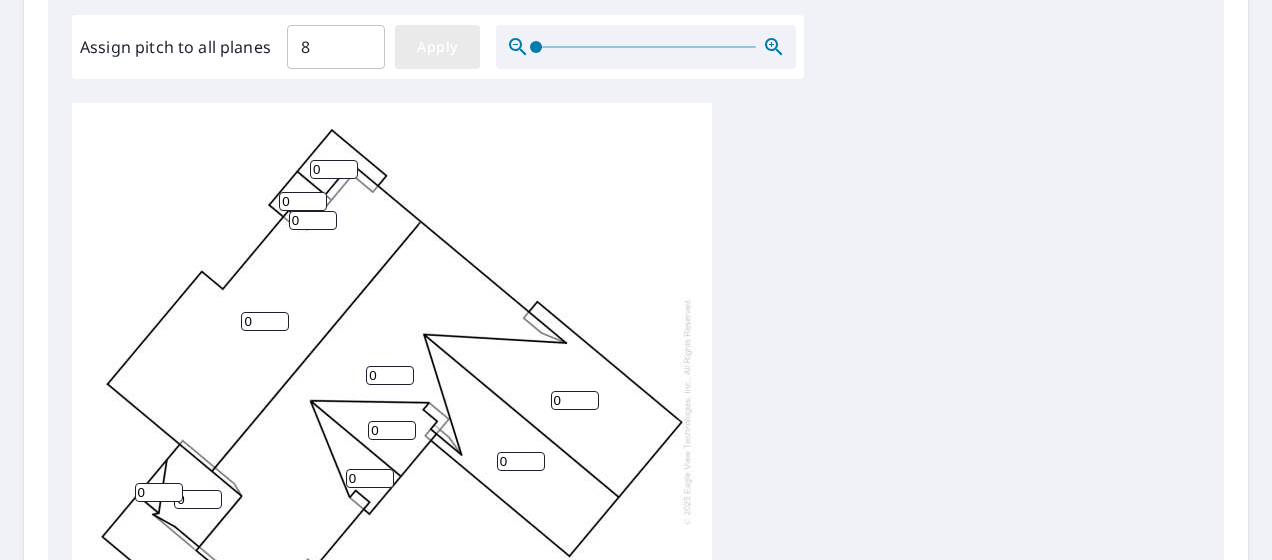click on "Apply" at bounding box center (437, 47) 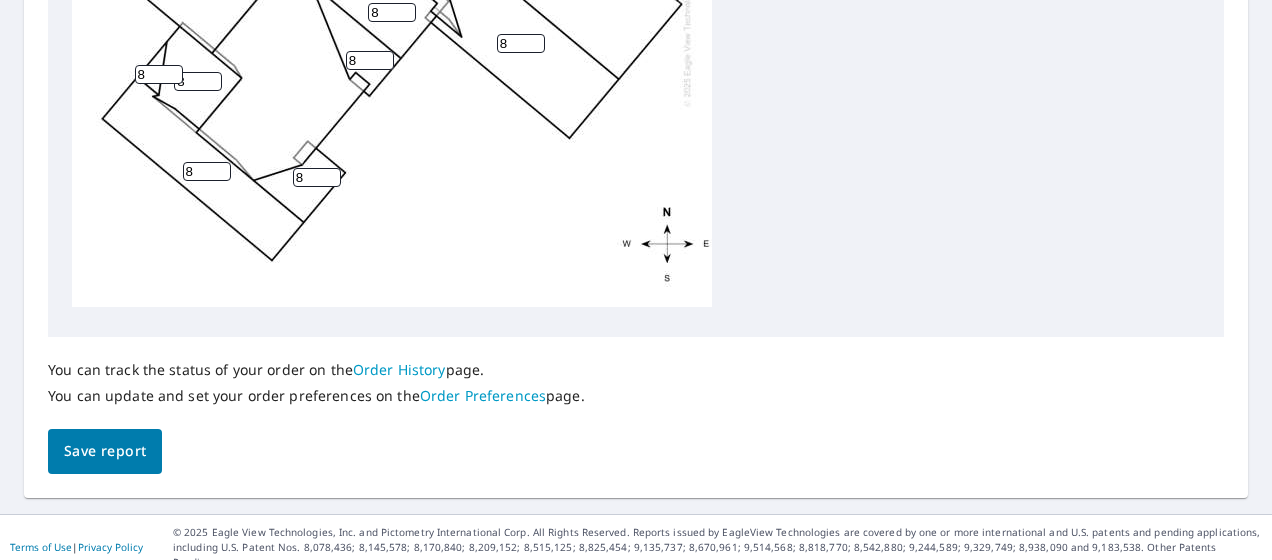 scroll, scrollTop: 1022, scrollLeft: 0, axis: vertical 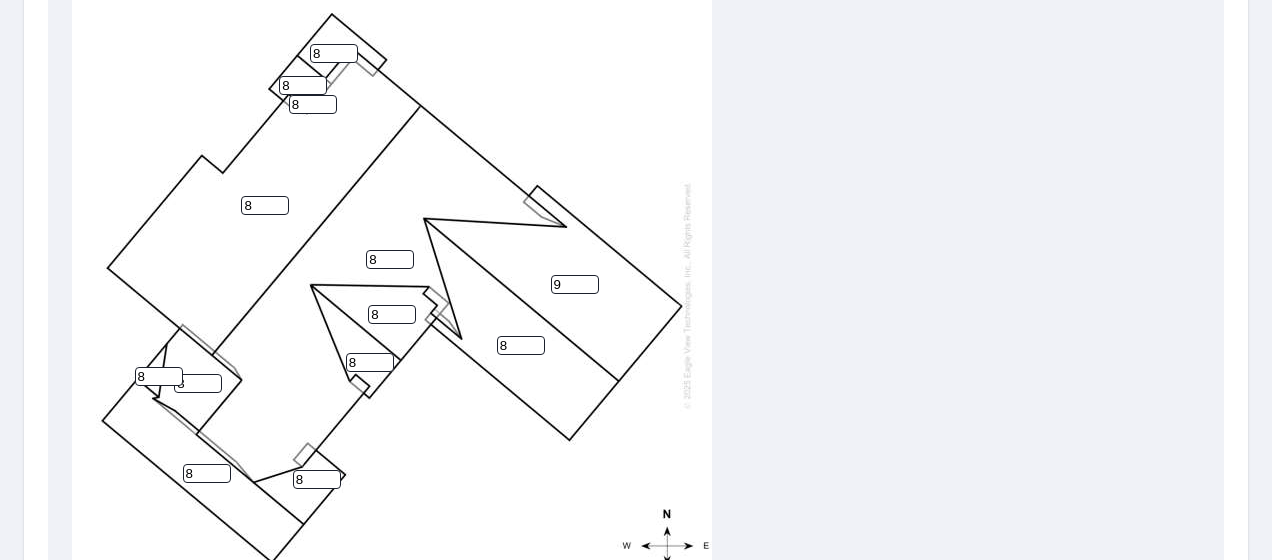 type on "9" 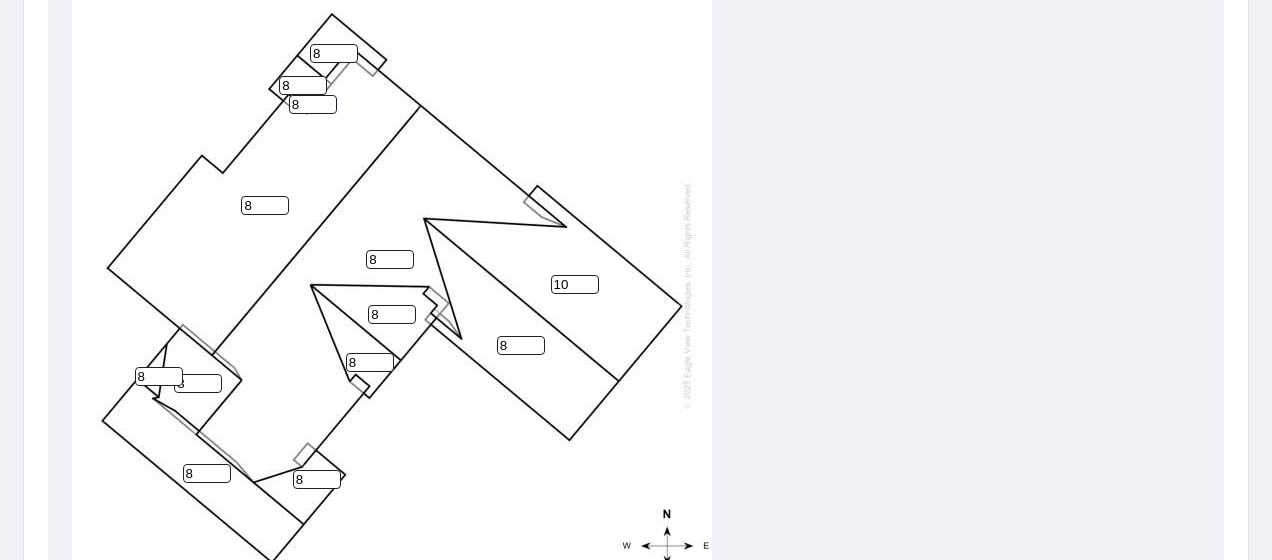 type on "10" 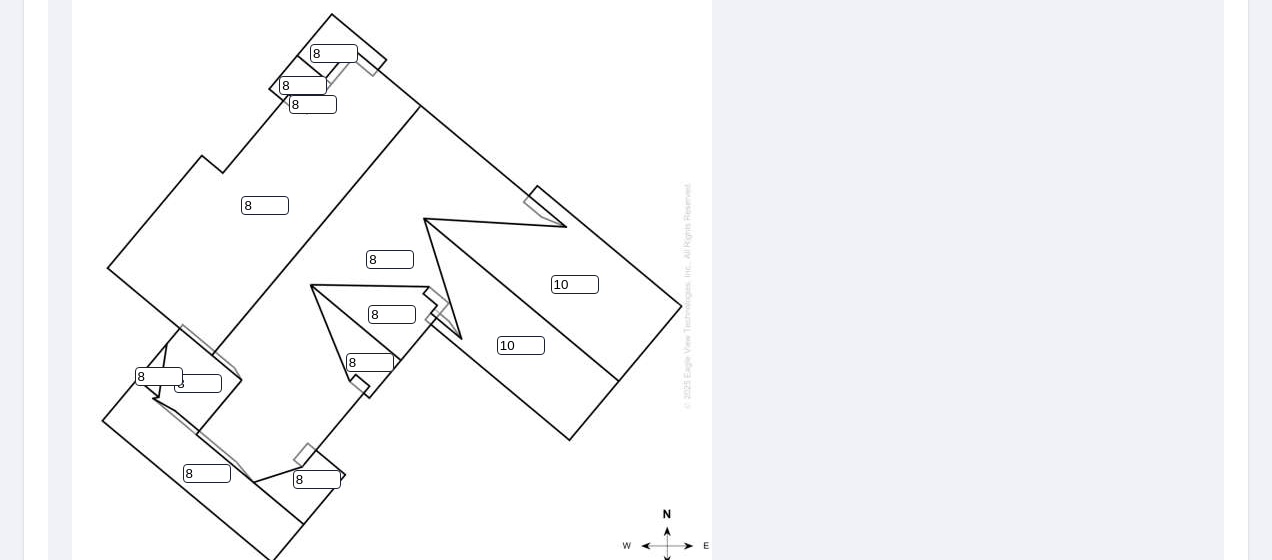 type on "10" 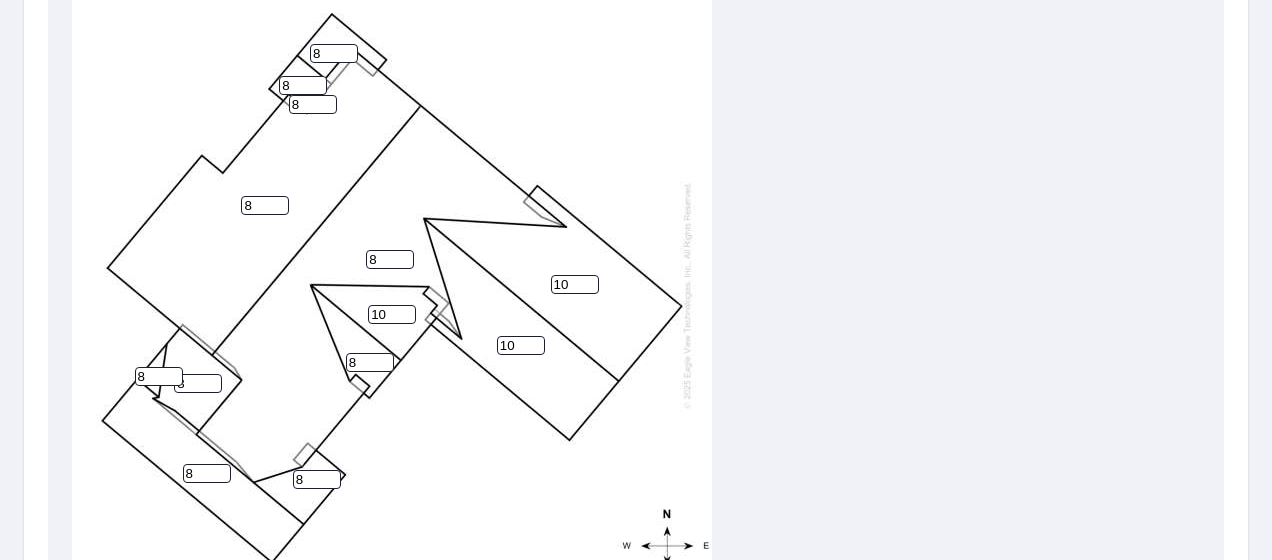 type on "10" 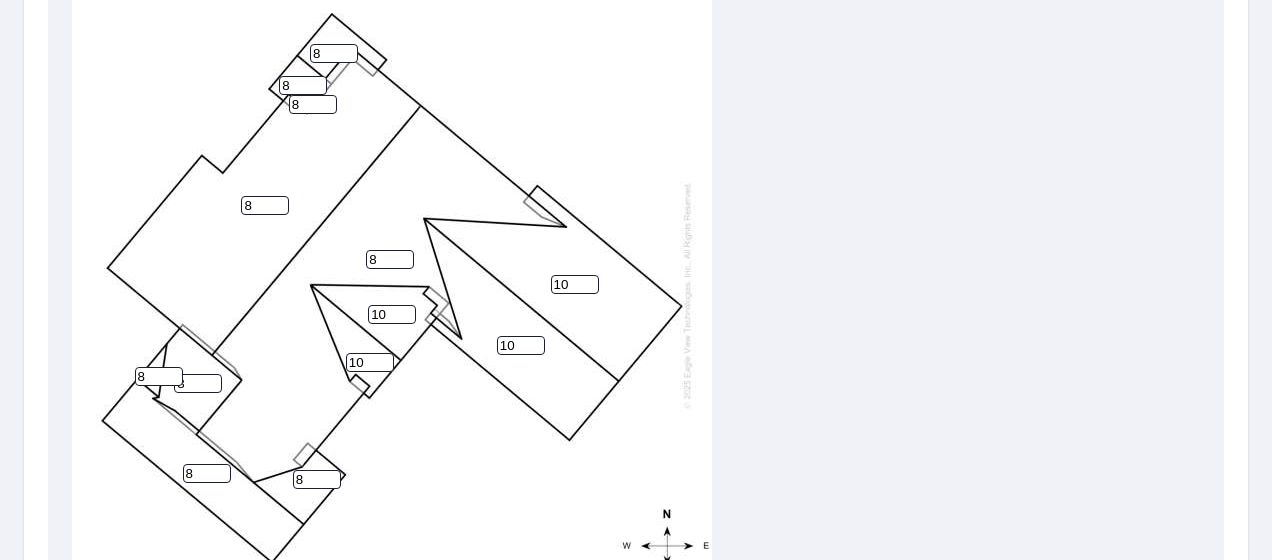 type on "10" 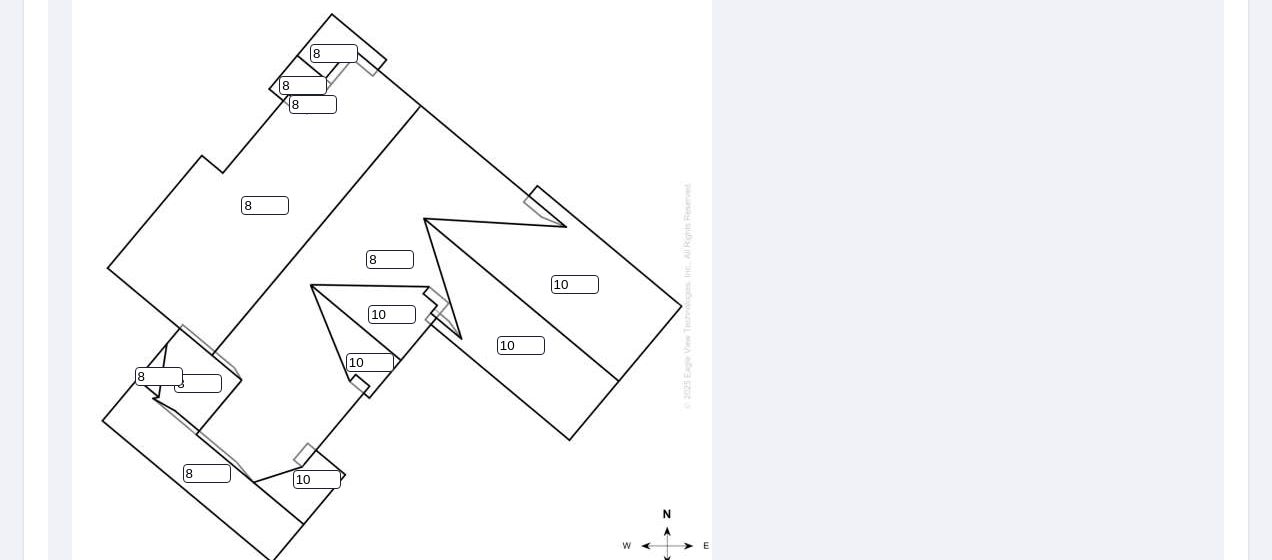 type on "10" 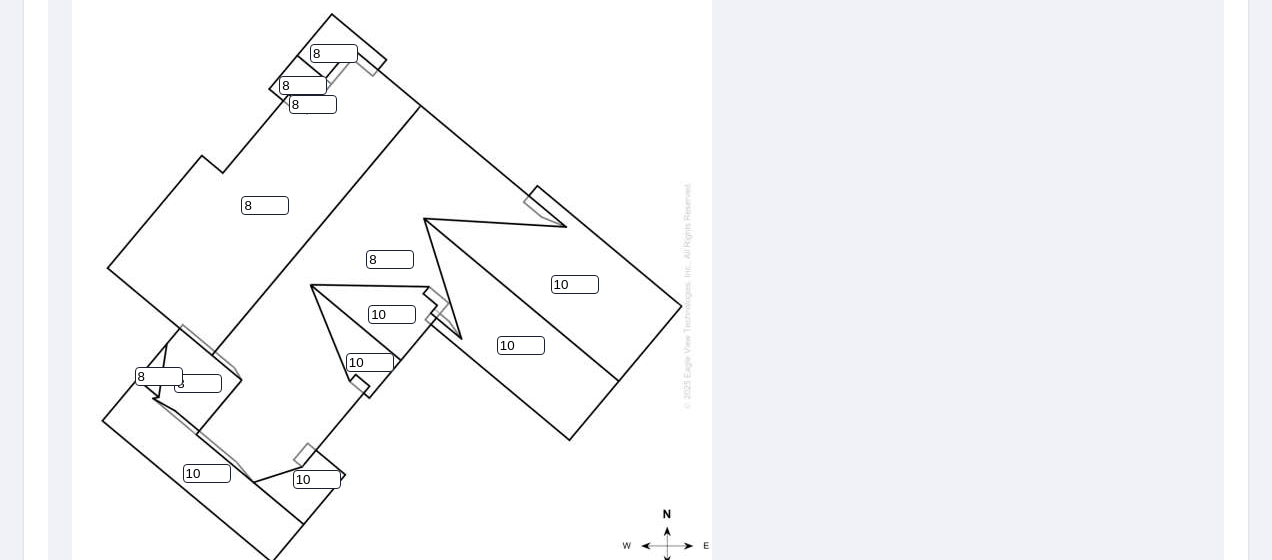 type on "10" 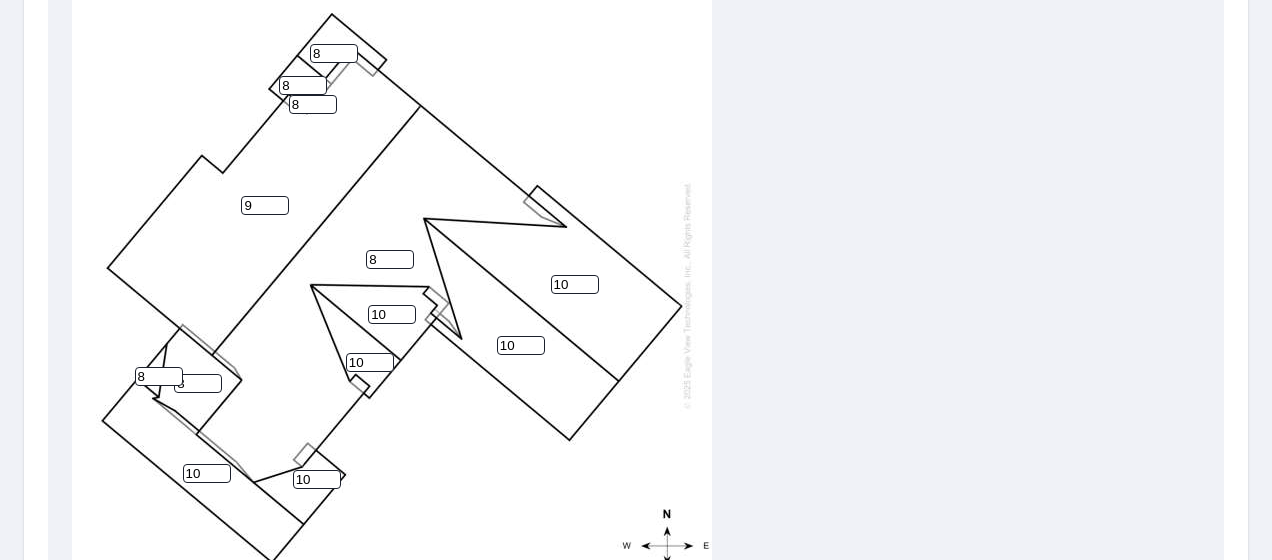 click on "9" at bounding box center (265, 205) 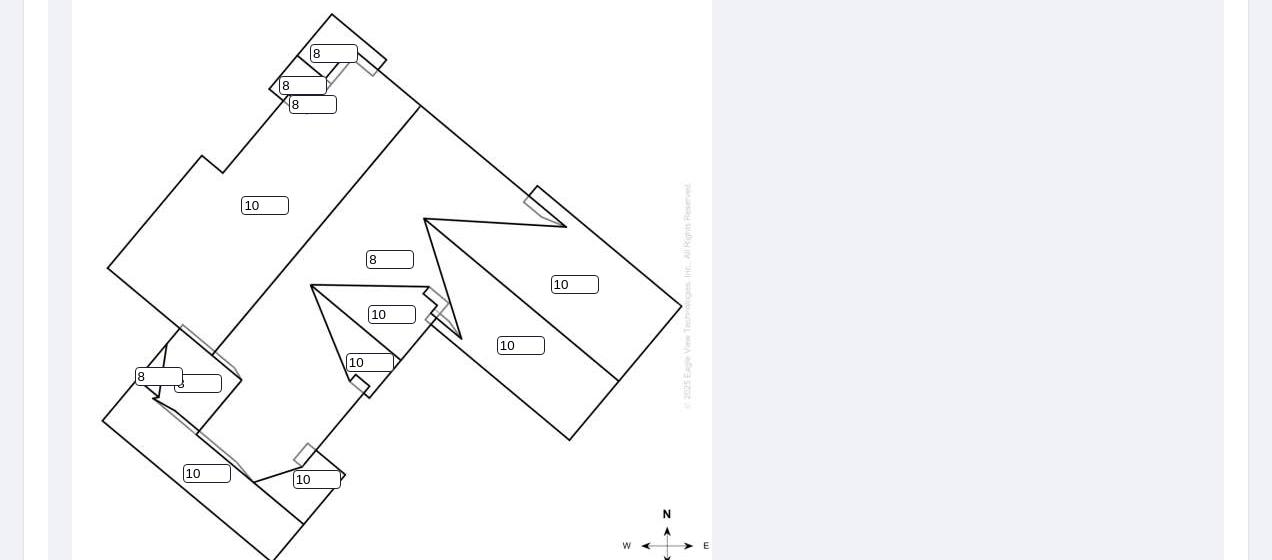 click on "10" at bounding box center [265, 205] 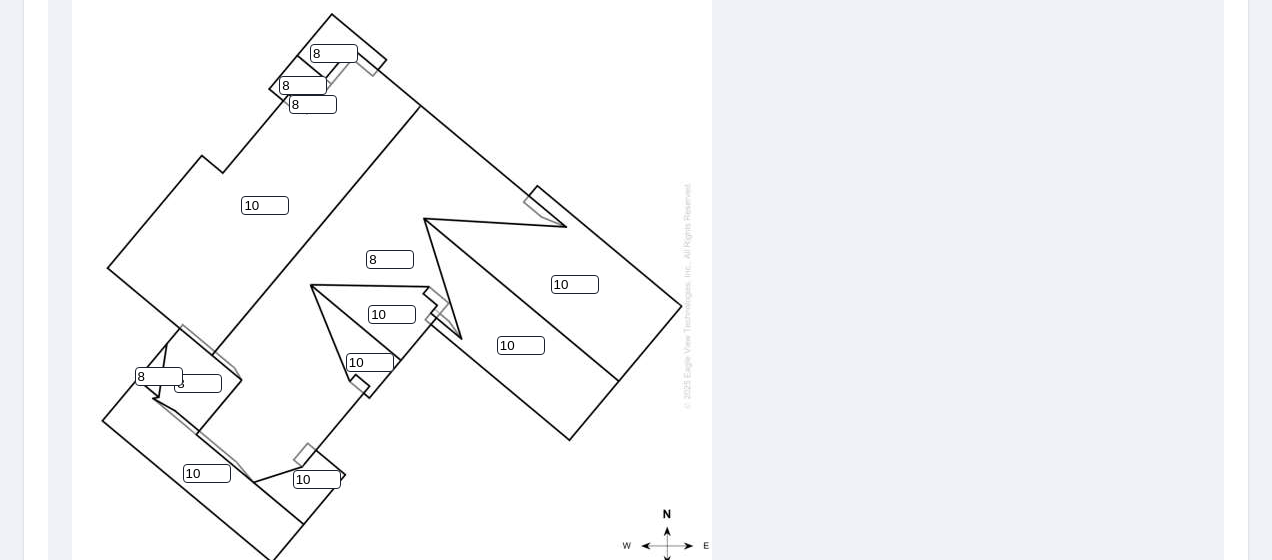 type on "1" 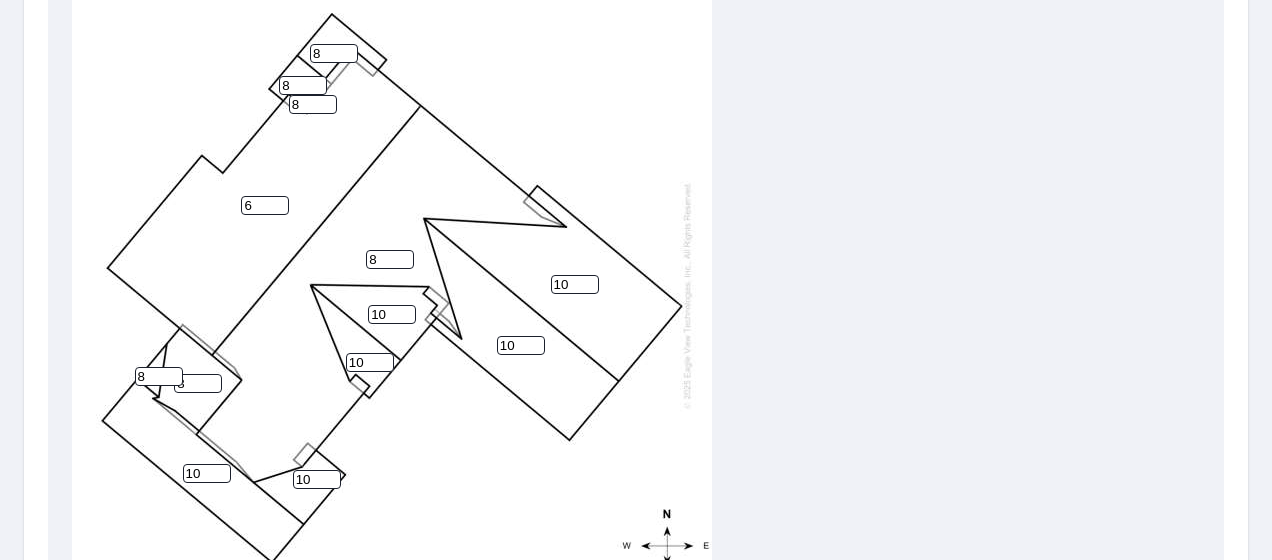 type on "6" 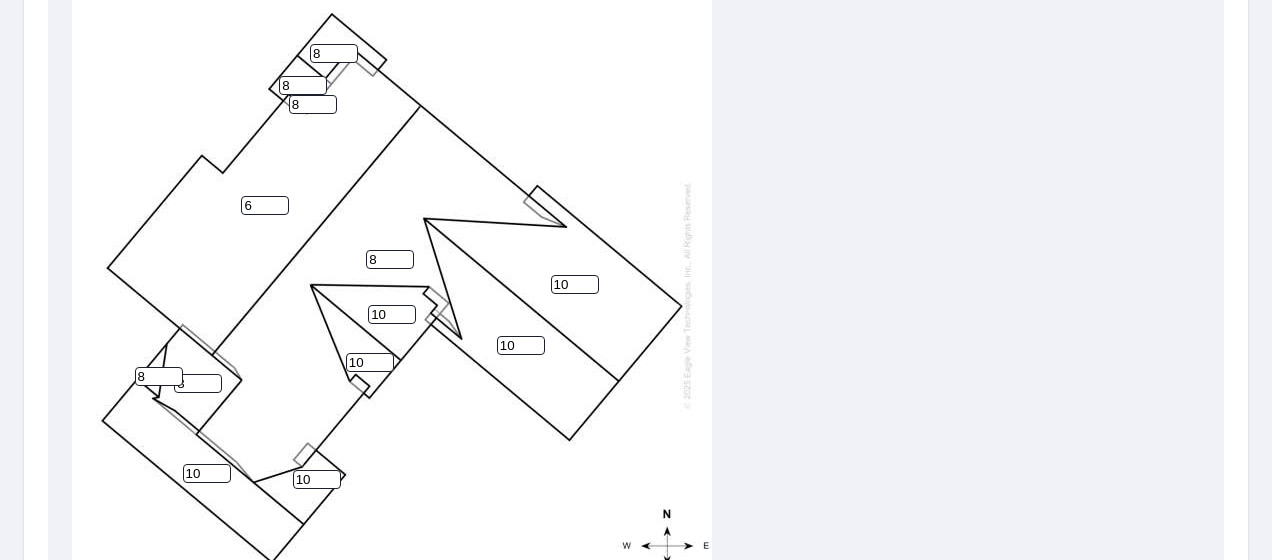 type on "1" 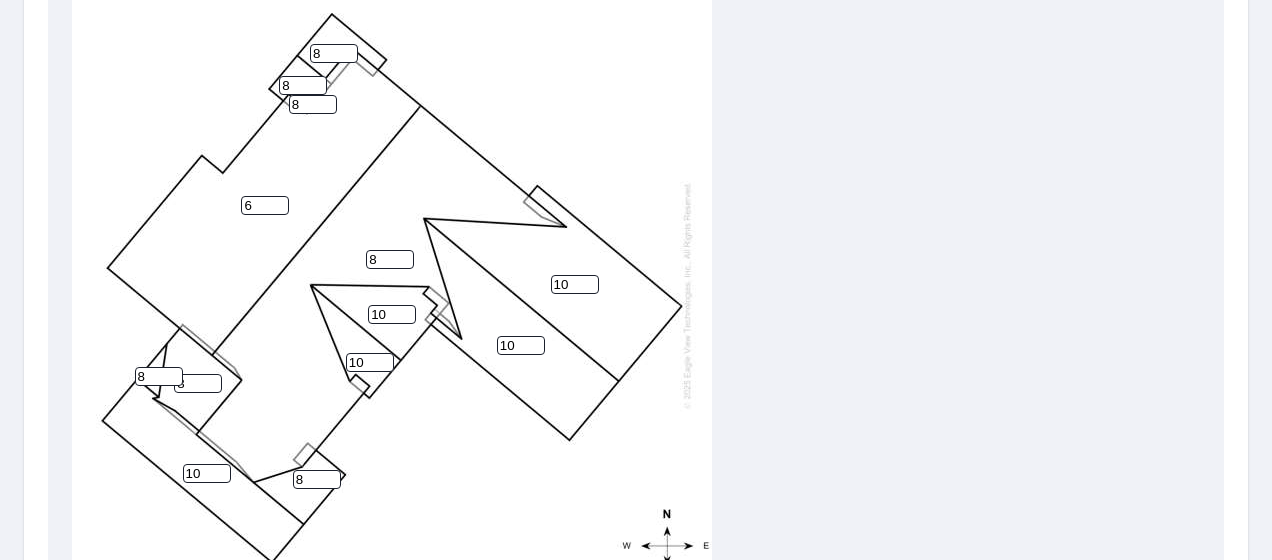 type on "8" 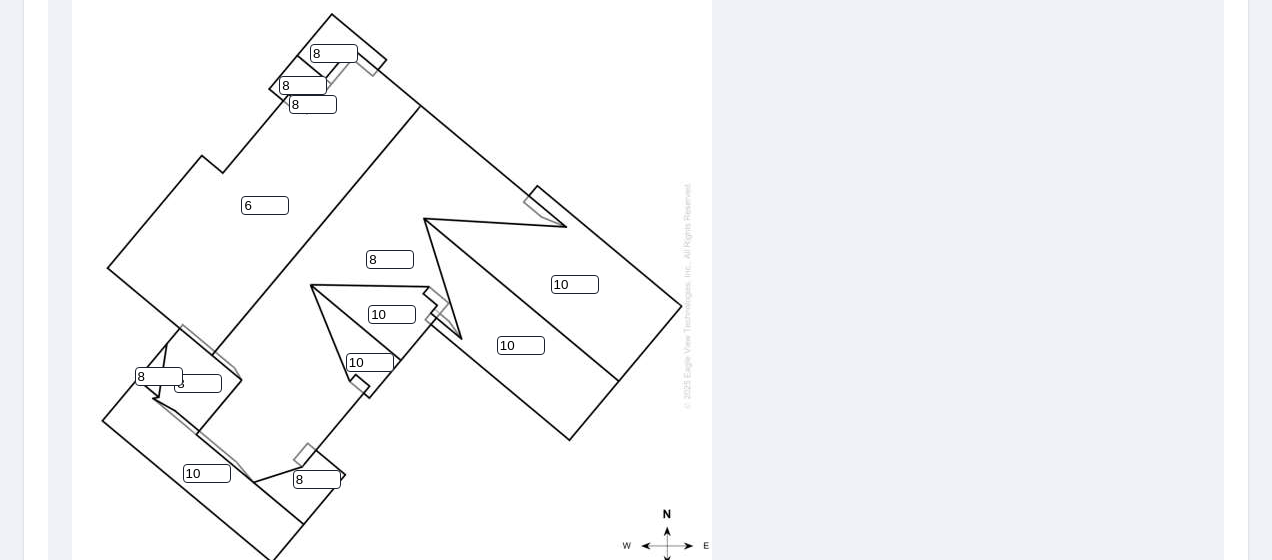 type on "1" 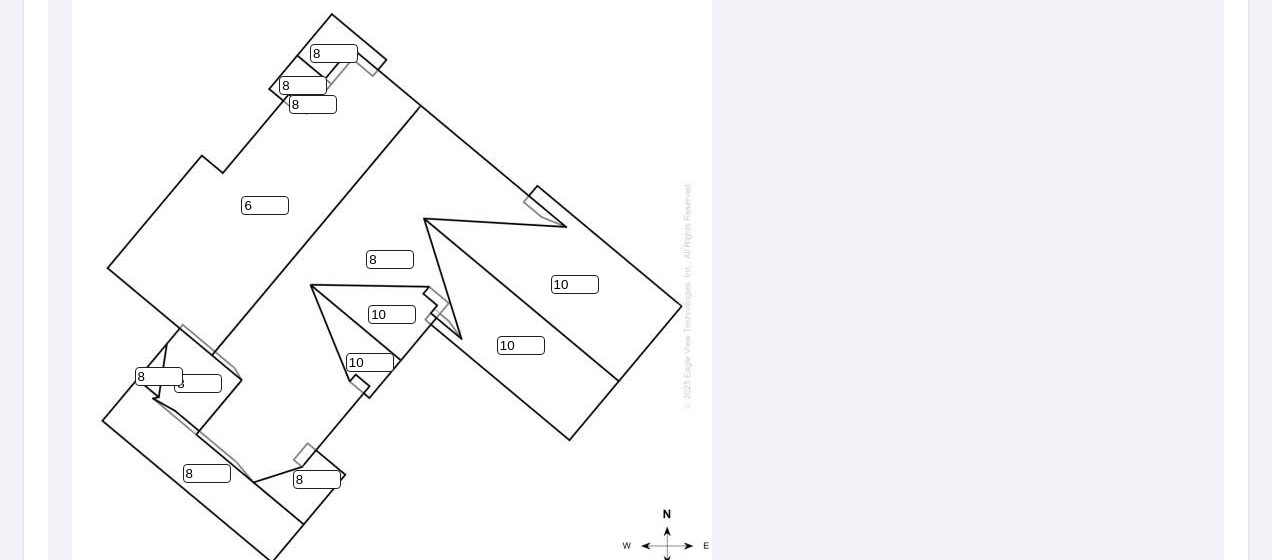 type on "8" 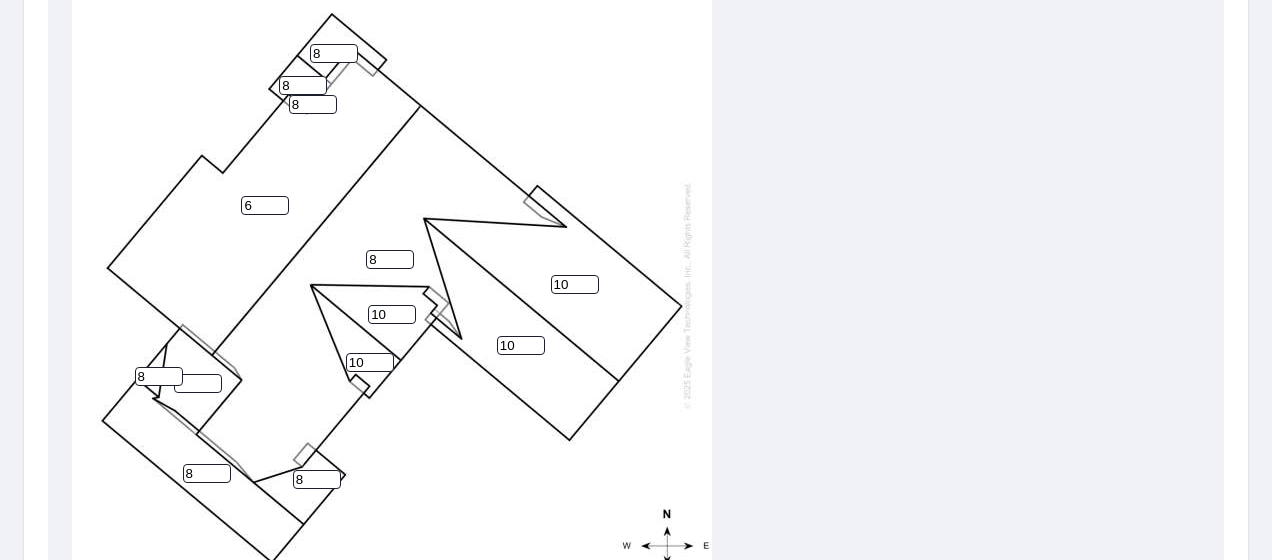type on "8" 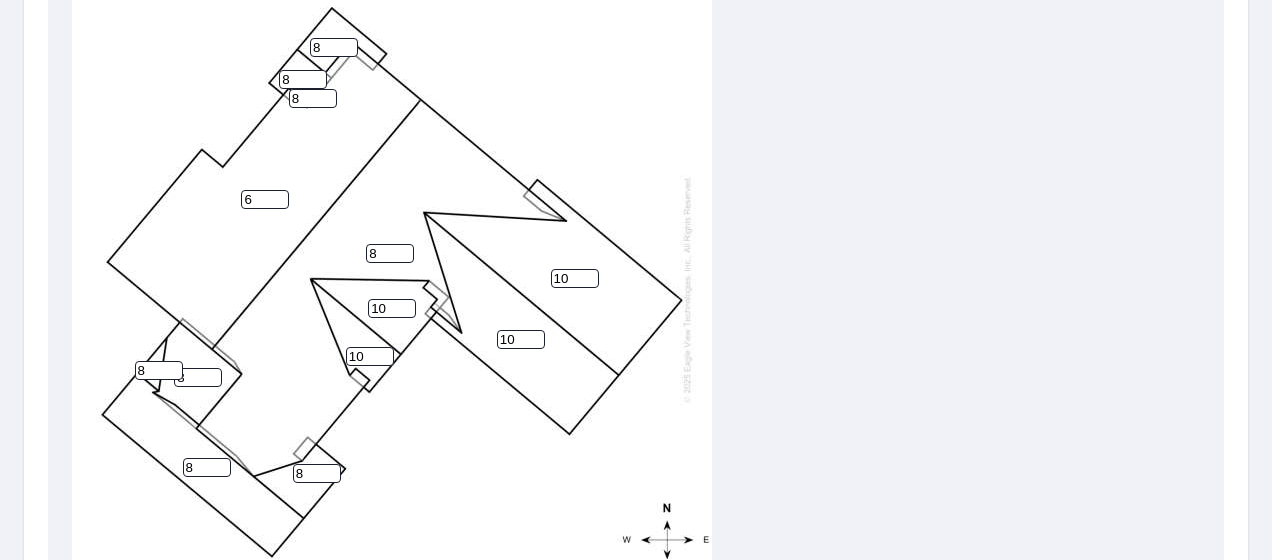 scroll, scrollTop: 20, scrollLeft: 0, axis: vertical 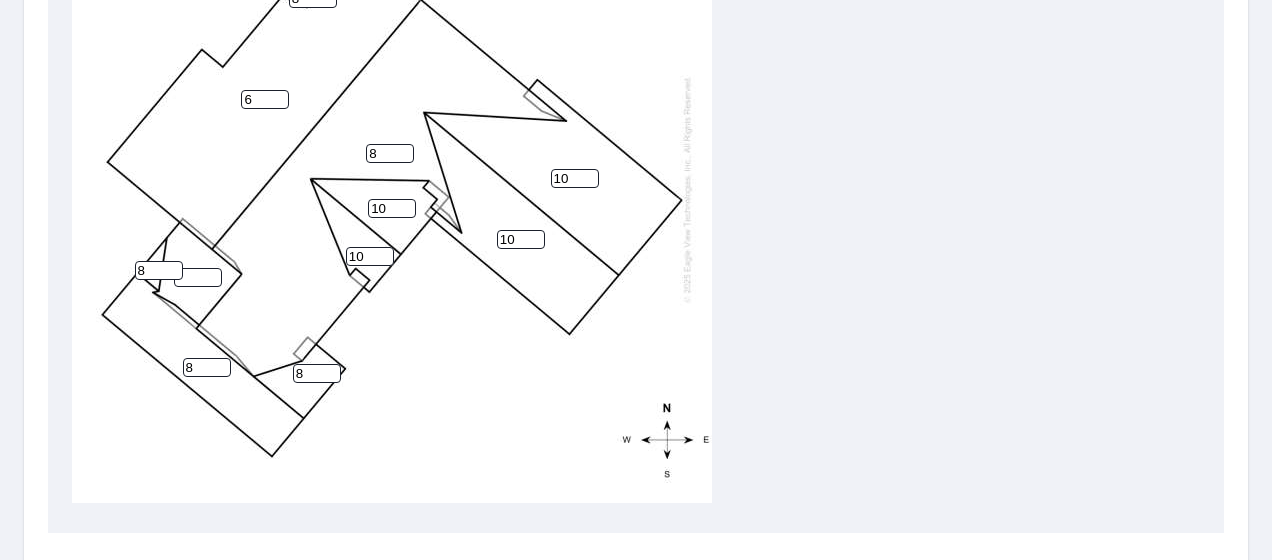 type on "8" 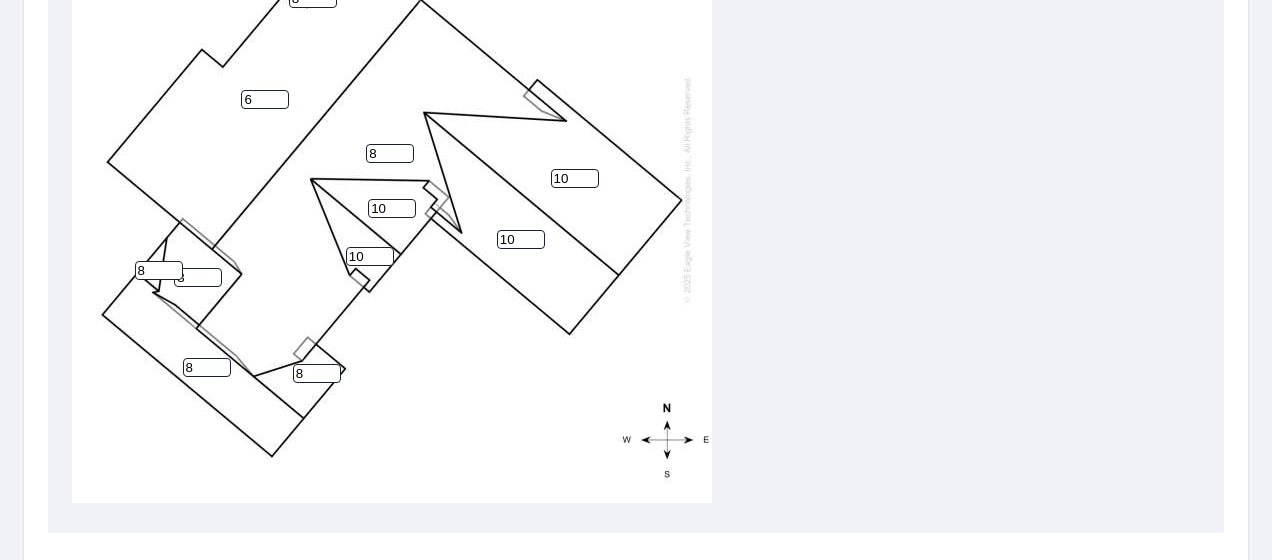 scroll, scrollTop: 0, scrollLeft: 0, axis: both 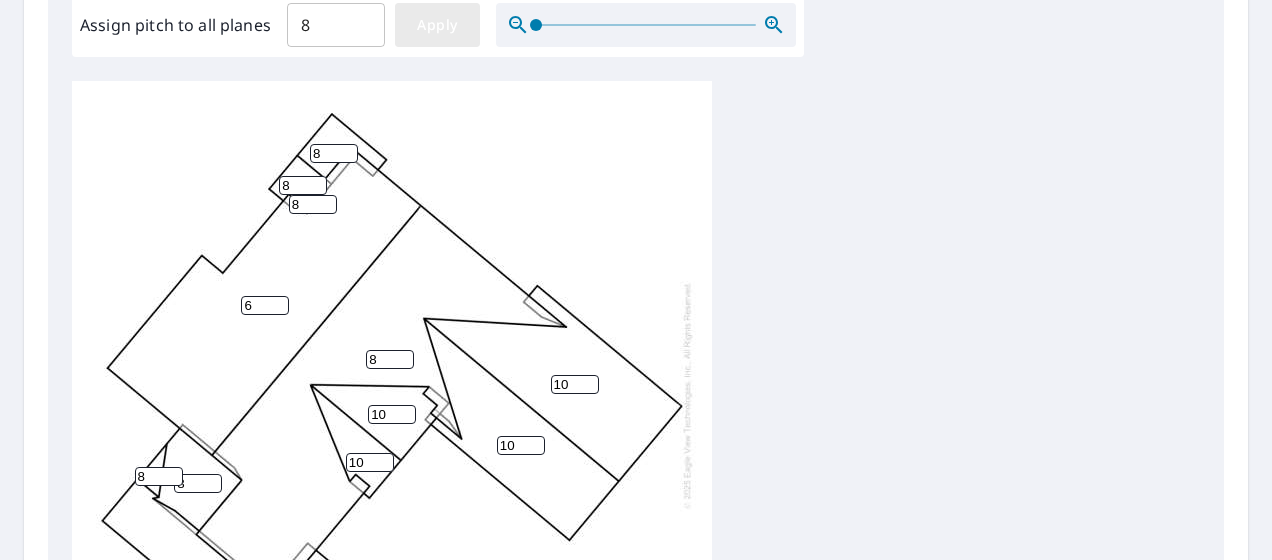 click on "Apply" at bounding box center (437, 25) 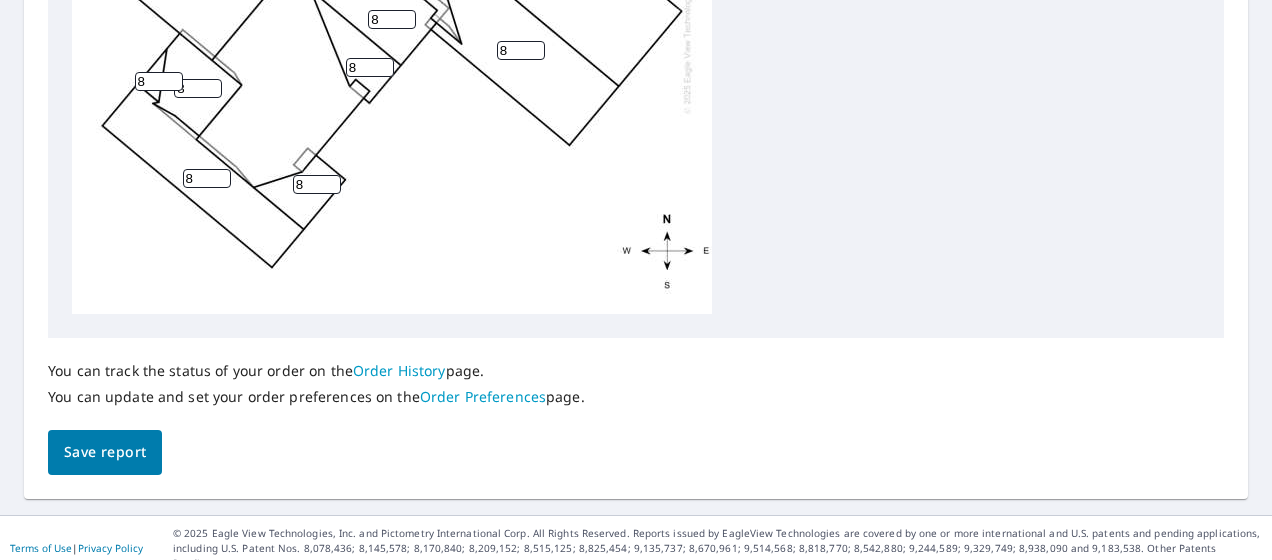 scroll, scrollTop: 1022, scrollLeft: 0, axis: vertical 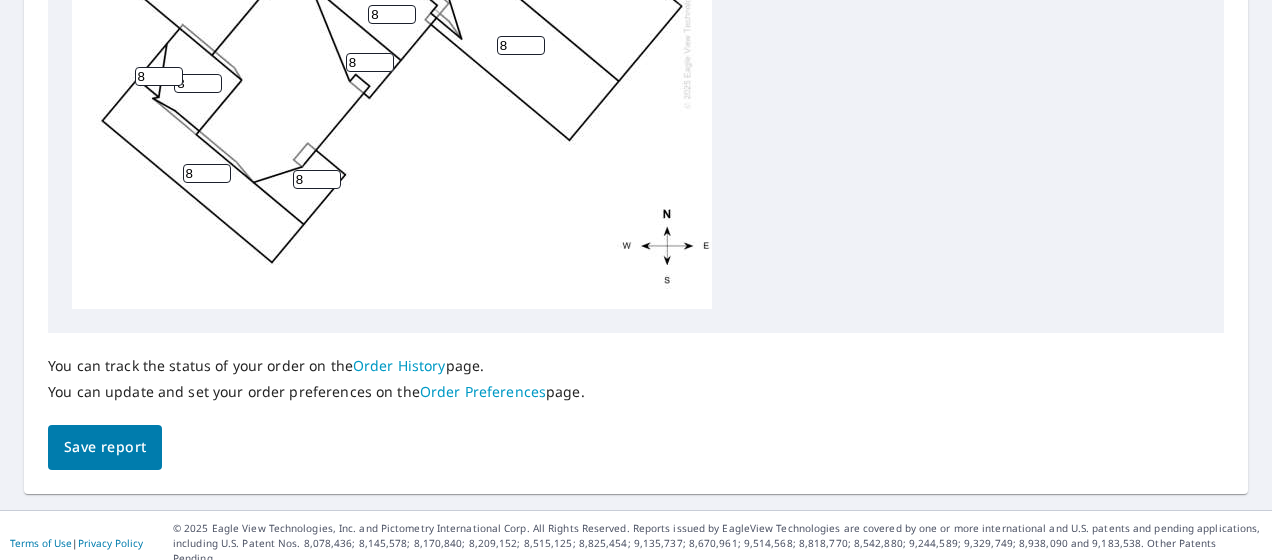 click on "Save report" at bounding box center [105, 447] 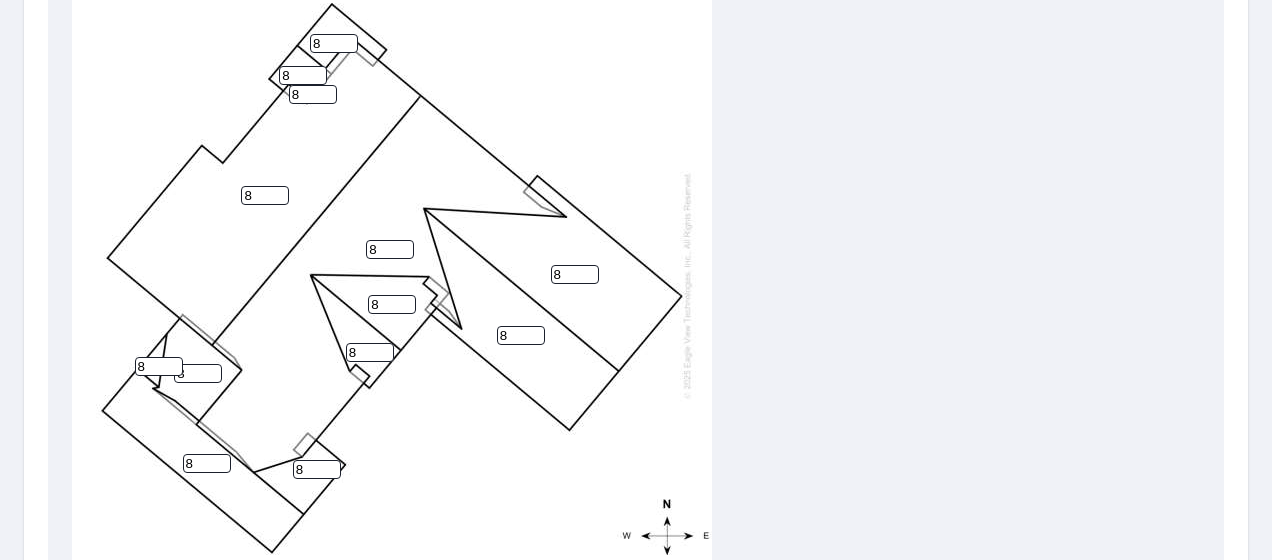 scroll, scrollTop: 822, scrollLeft: 0, axis: vertical 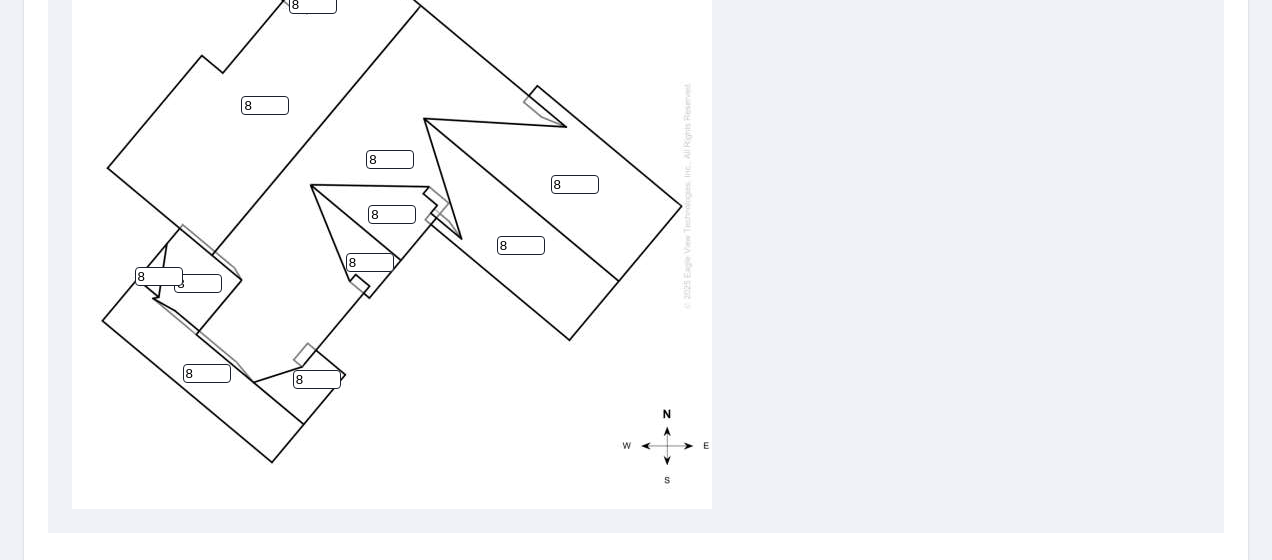 click on "8" at bounding box center [521, 245] 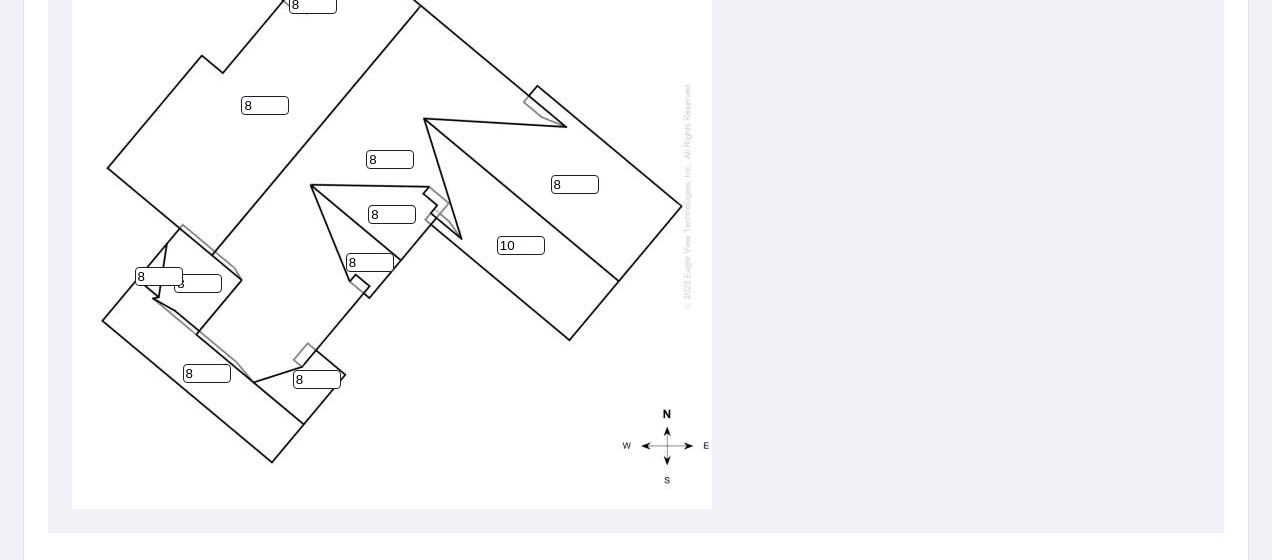 type on "10" 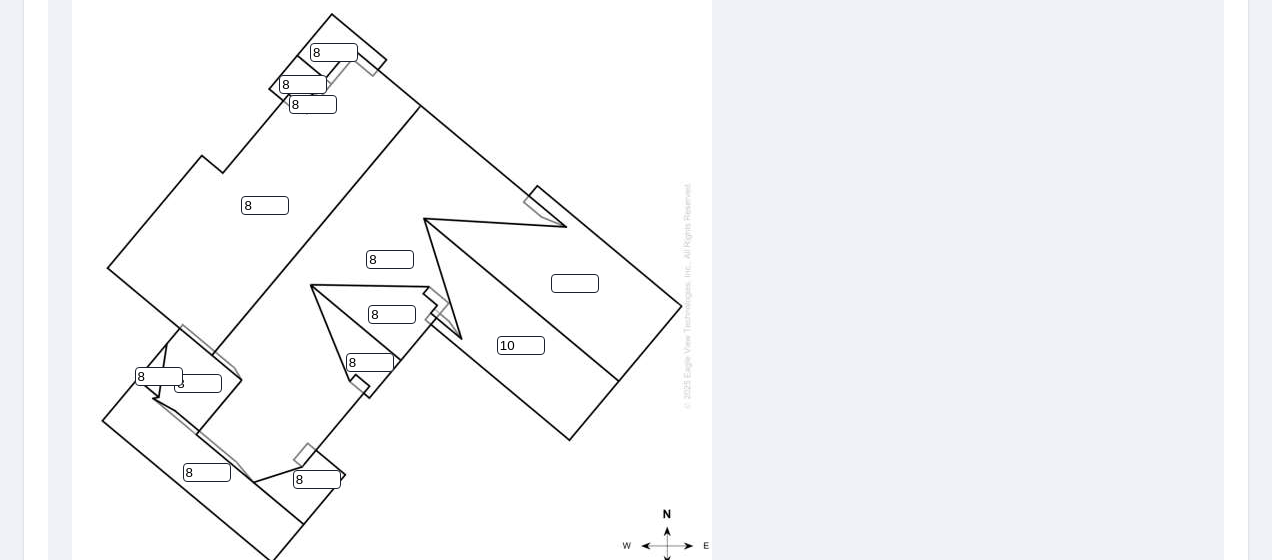 scroll, scrollTop: 794, scrollLeft: 0, axis: vertical 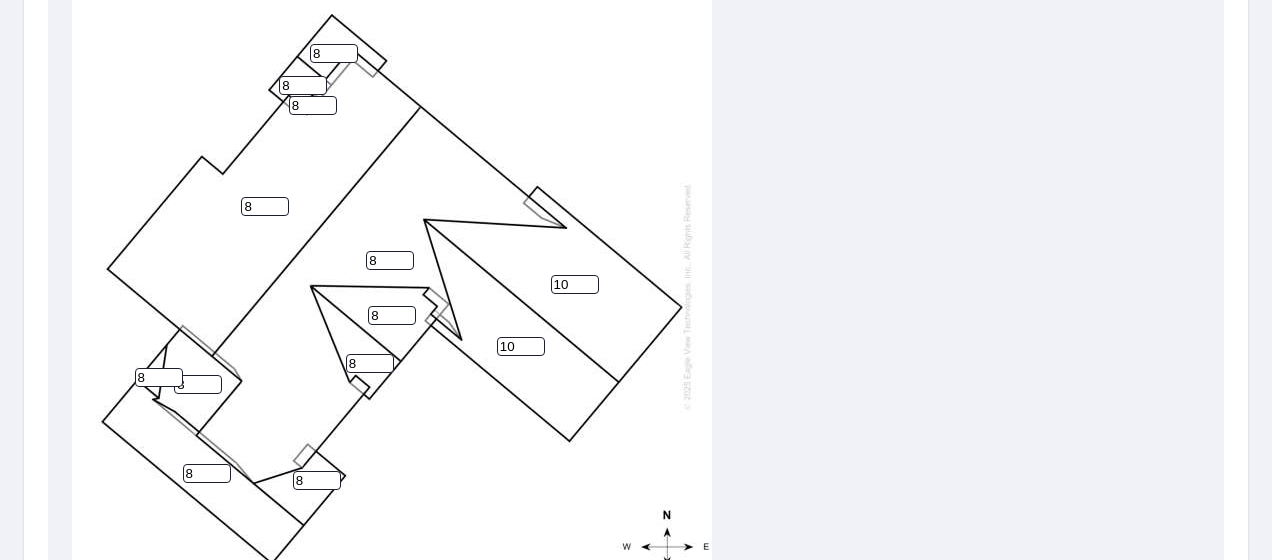 type on "10" 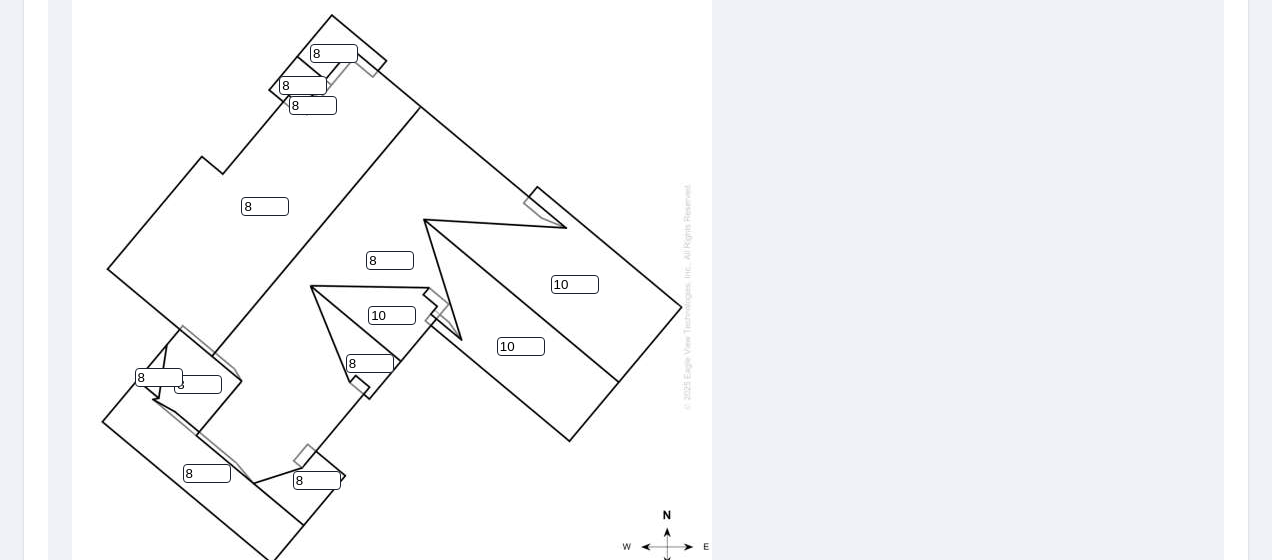 type on "10" 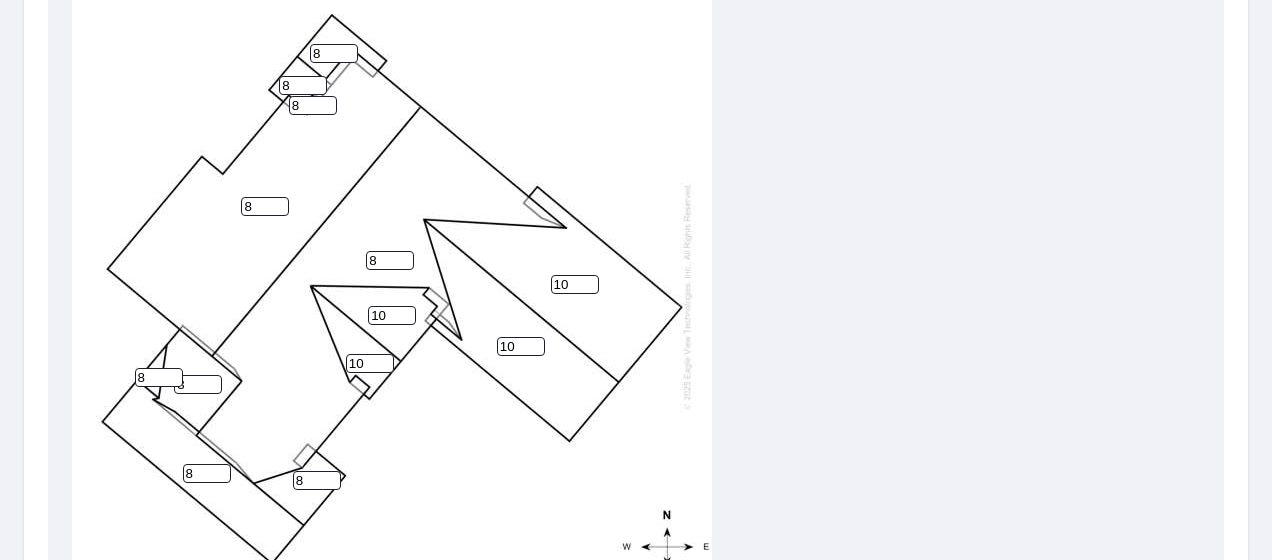 type on "10" 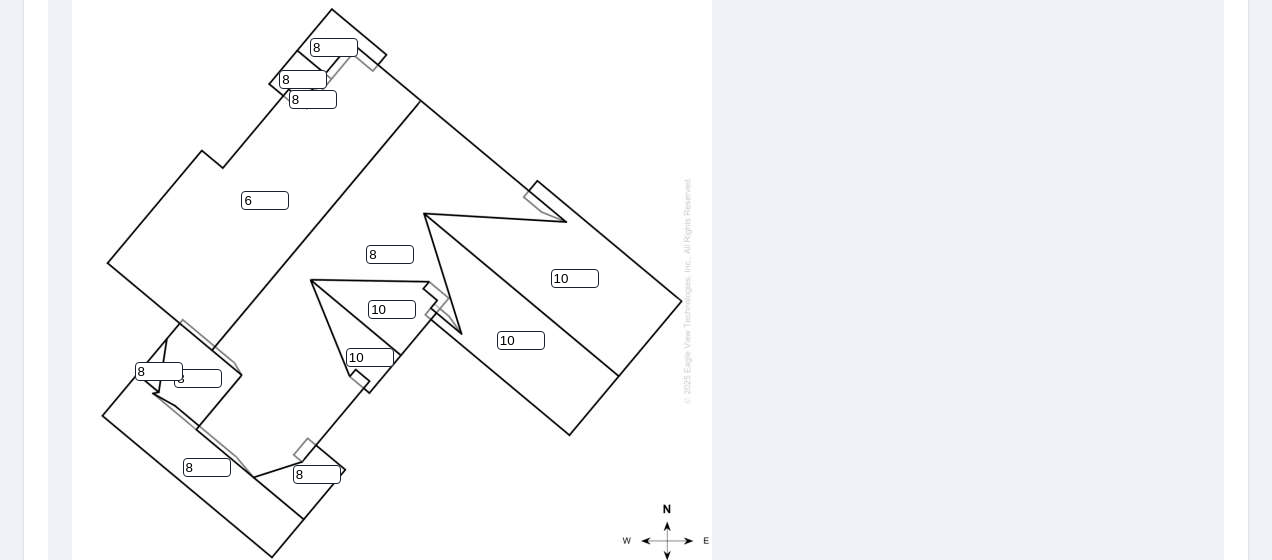 scroll, scrollTop: 20, scrollLeft: 0, axis: vertical 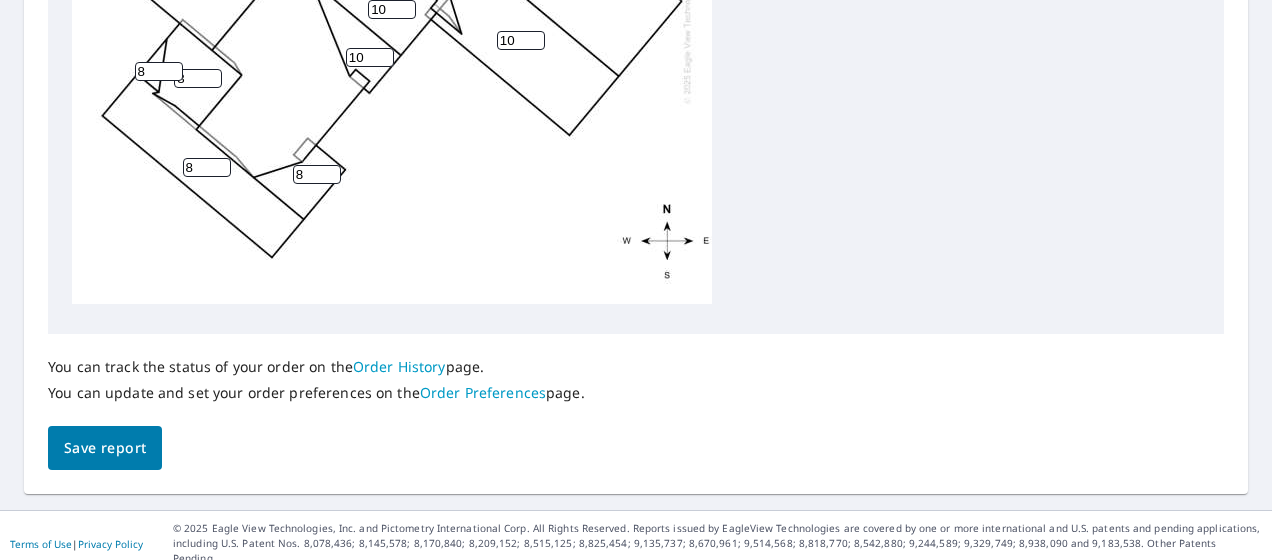 type on "6" 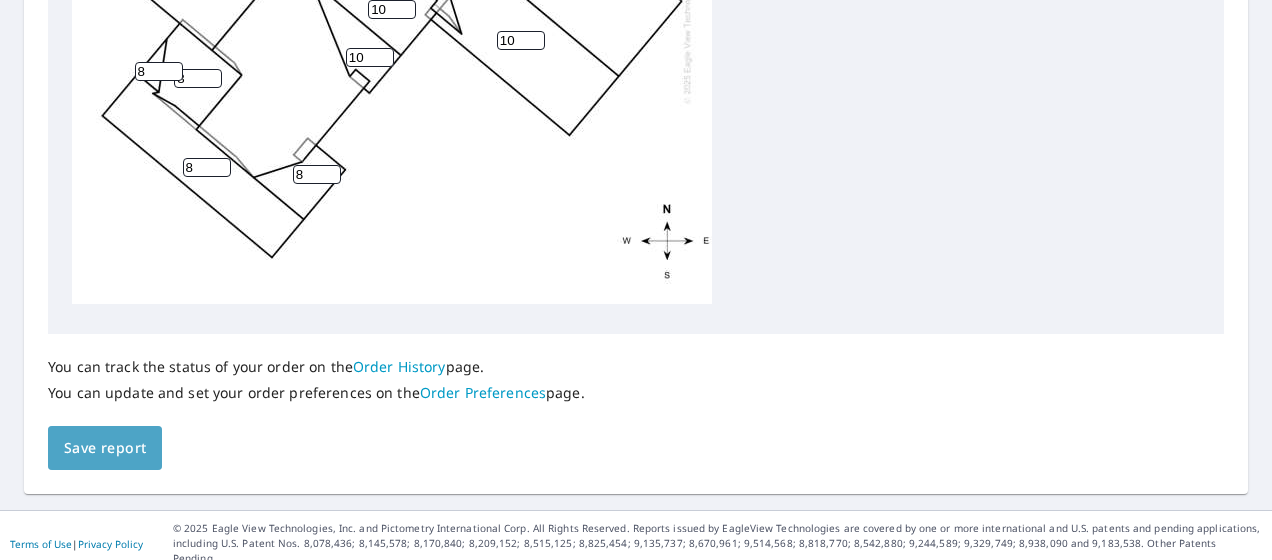 click on "Save report" at bounding box center [105, 448] 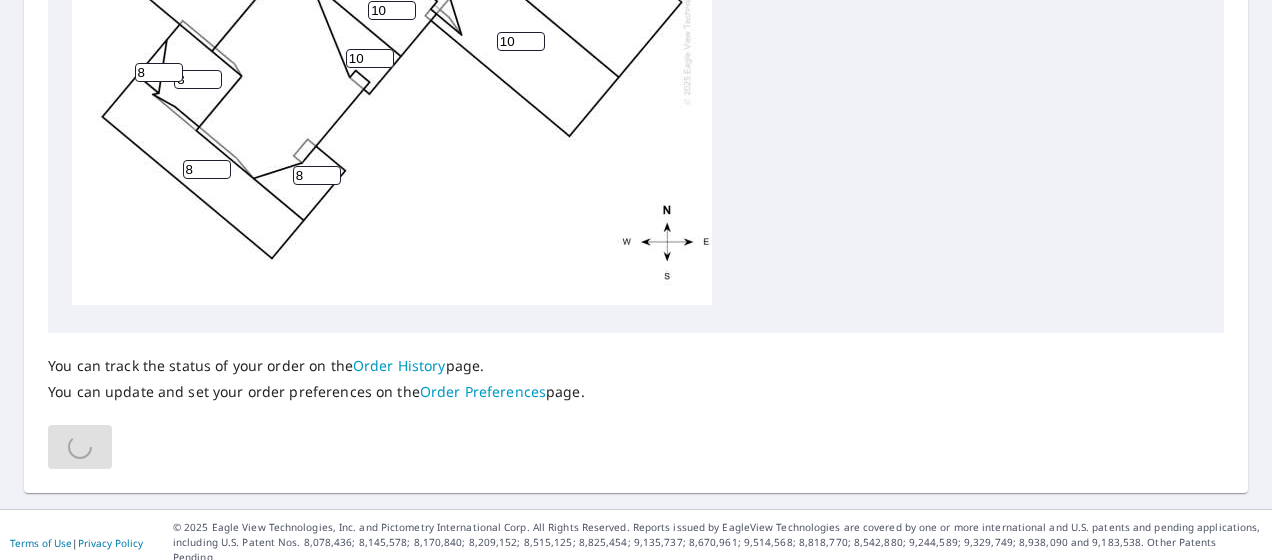 scroll, scrollTop: 0, scrollLeft: 0, axis: both 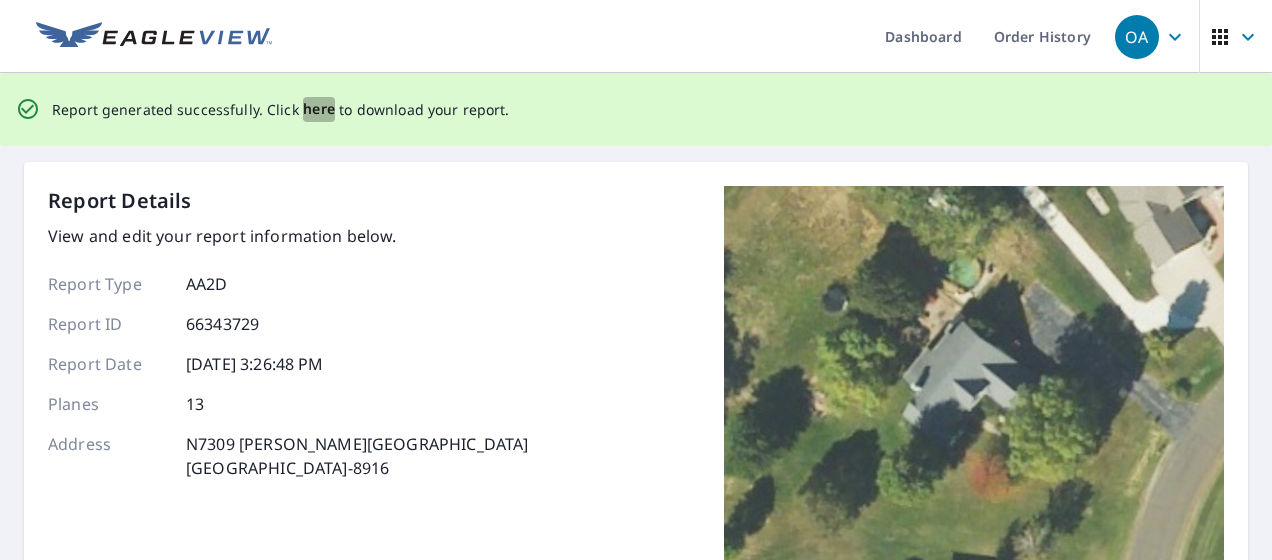 click on "here" at bounding box center [319, 109] 